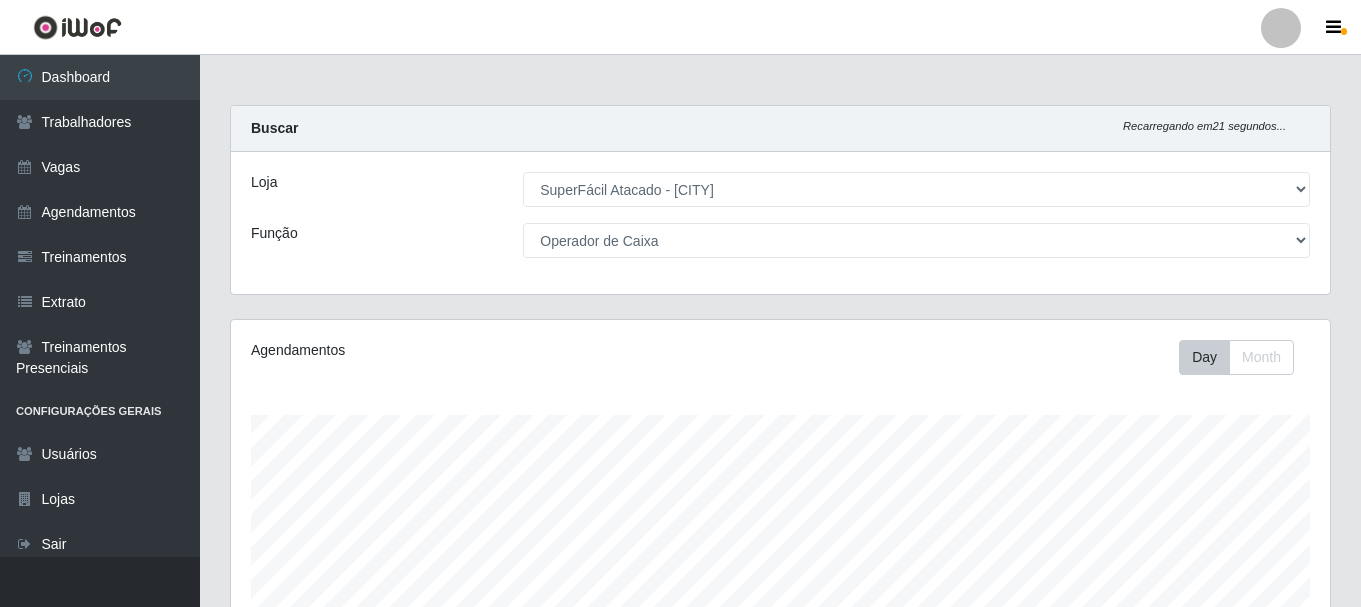 select on "399" 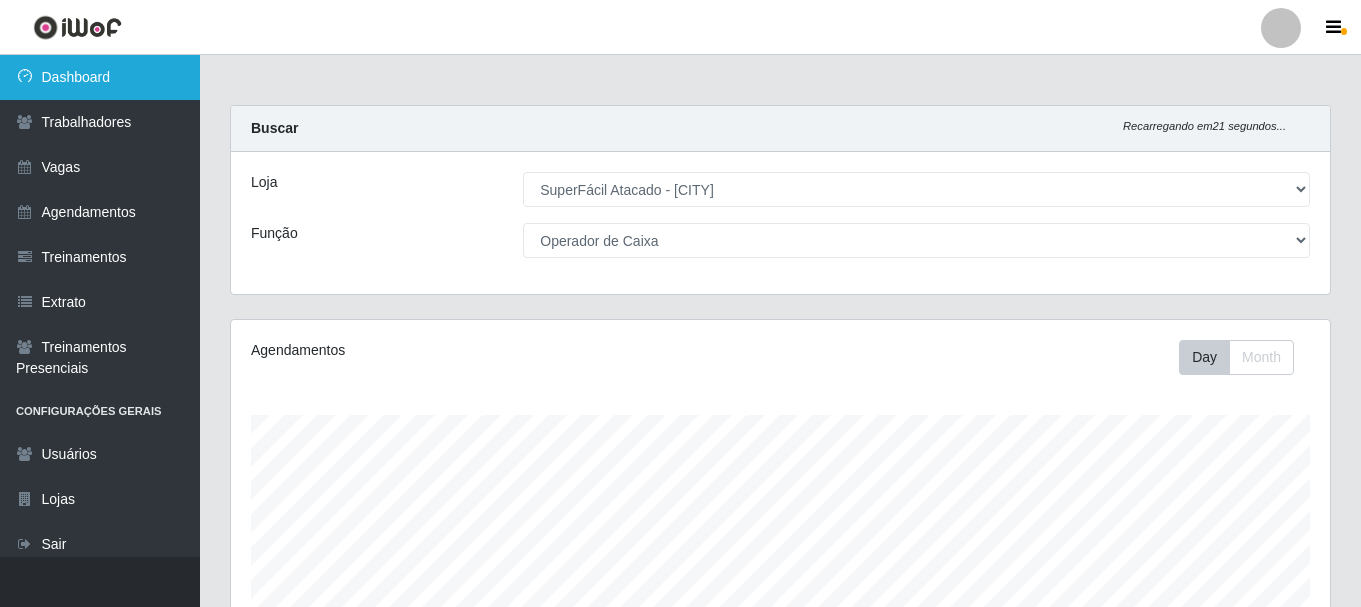 scroll, scrollTop: 0, scrollLeft: 0, axis: both 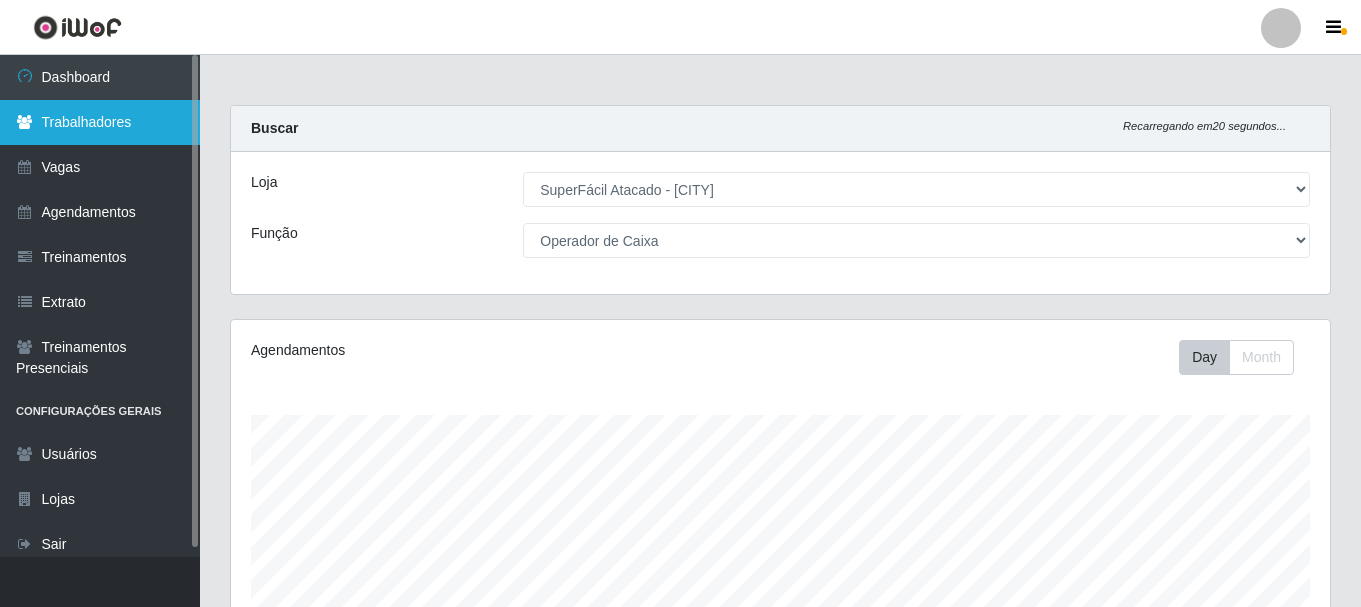 click on "Trabalhadores" at bounding box center (100, 122) 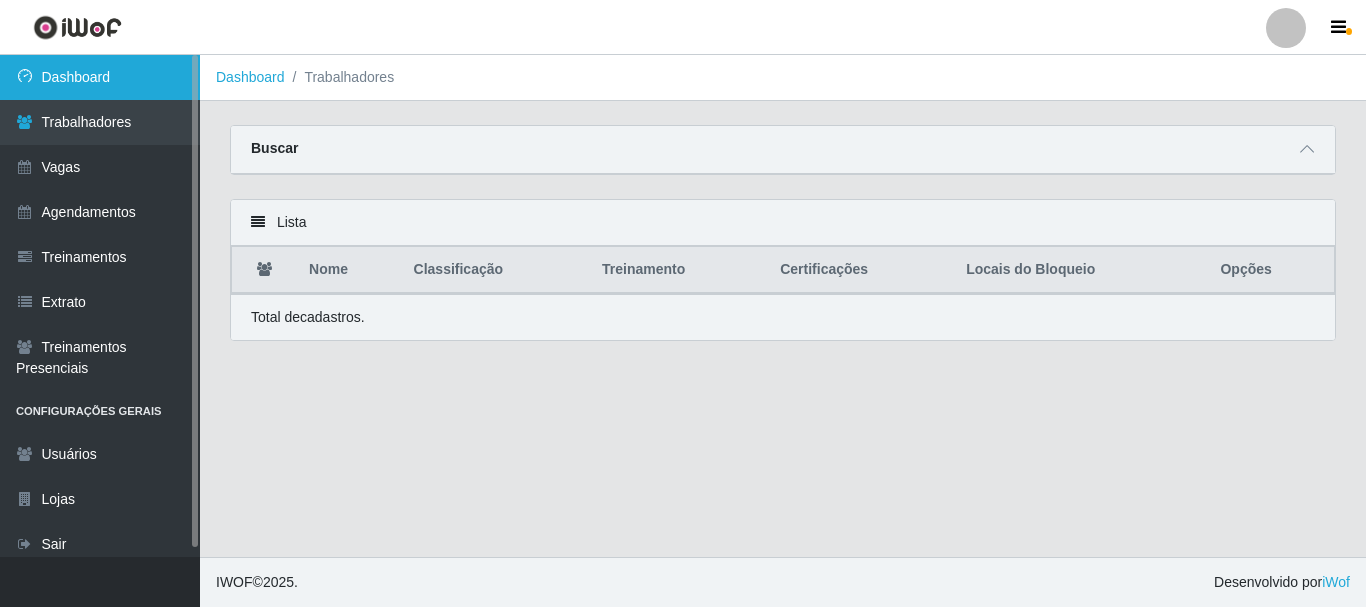 click on "Dashboard" at bounding box center [100, 77] 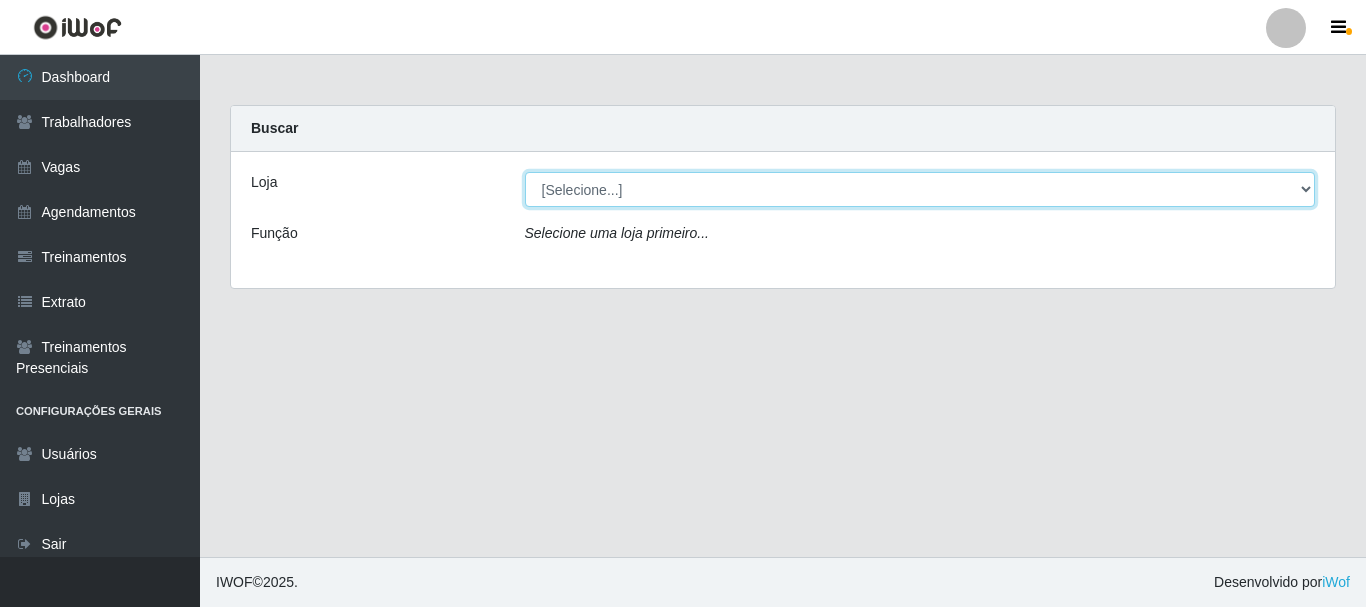 click on "[Selecione...] [COMPANY] - [CITY]" at bounding box center (920, 189) 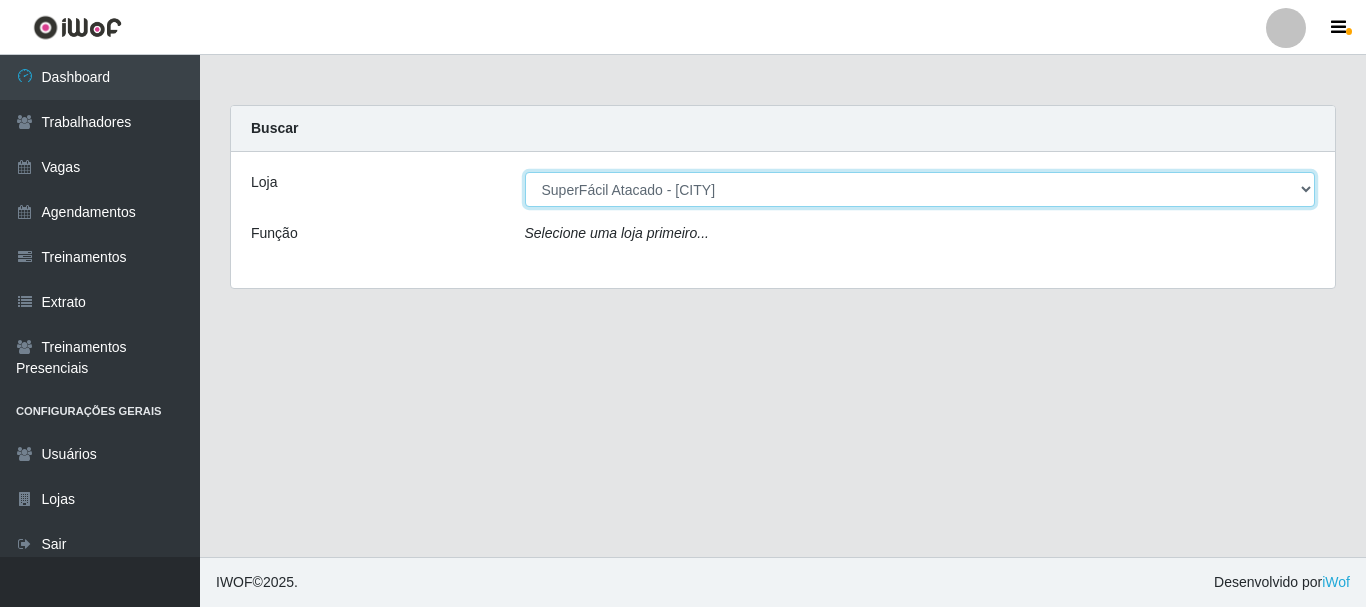 click on "[Selecione...] [COMPANY] - [CITY]" at bounding box center (920, 189) 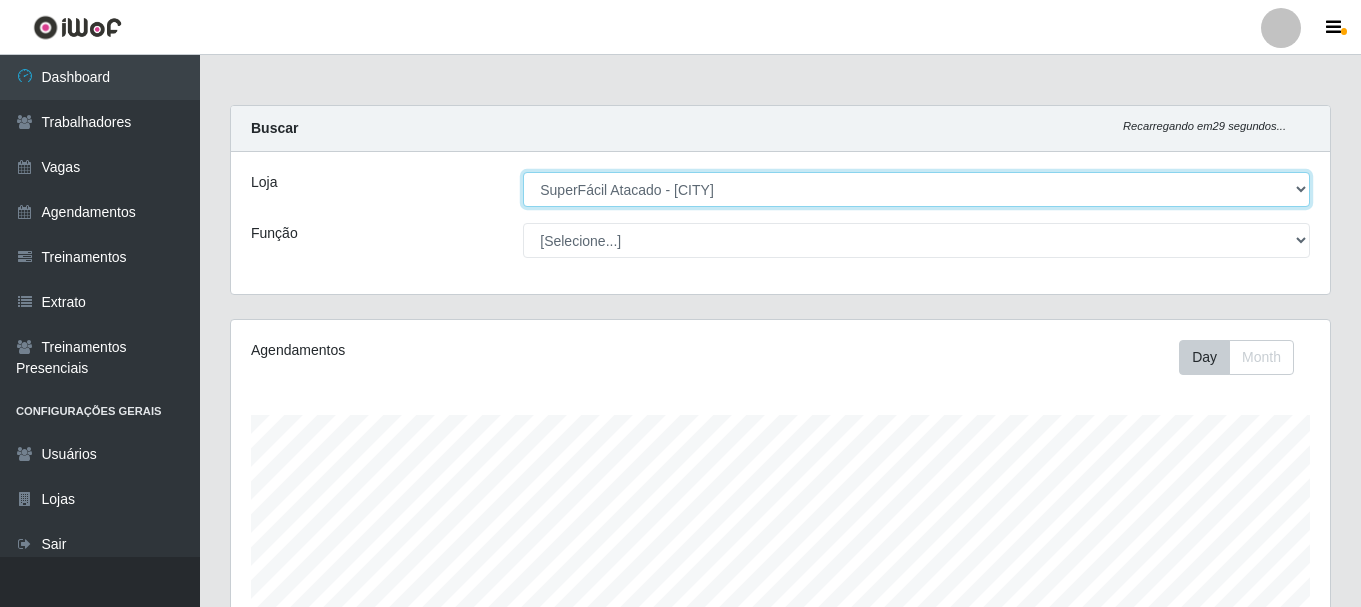 scroll, scrollTop: 999585, scrollLeft: 998901, axis: both 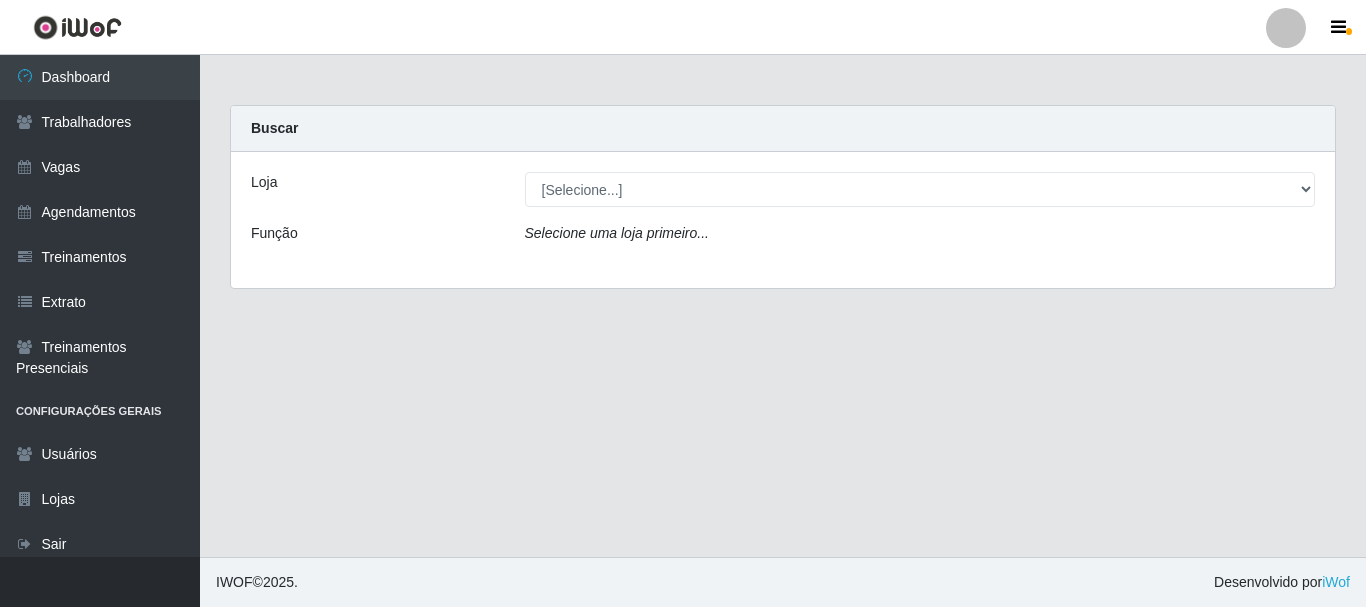 select on "399" 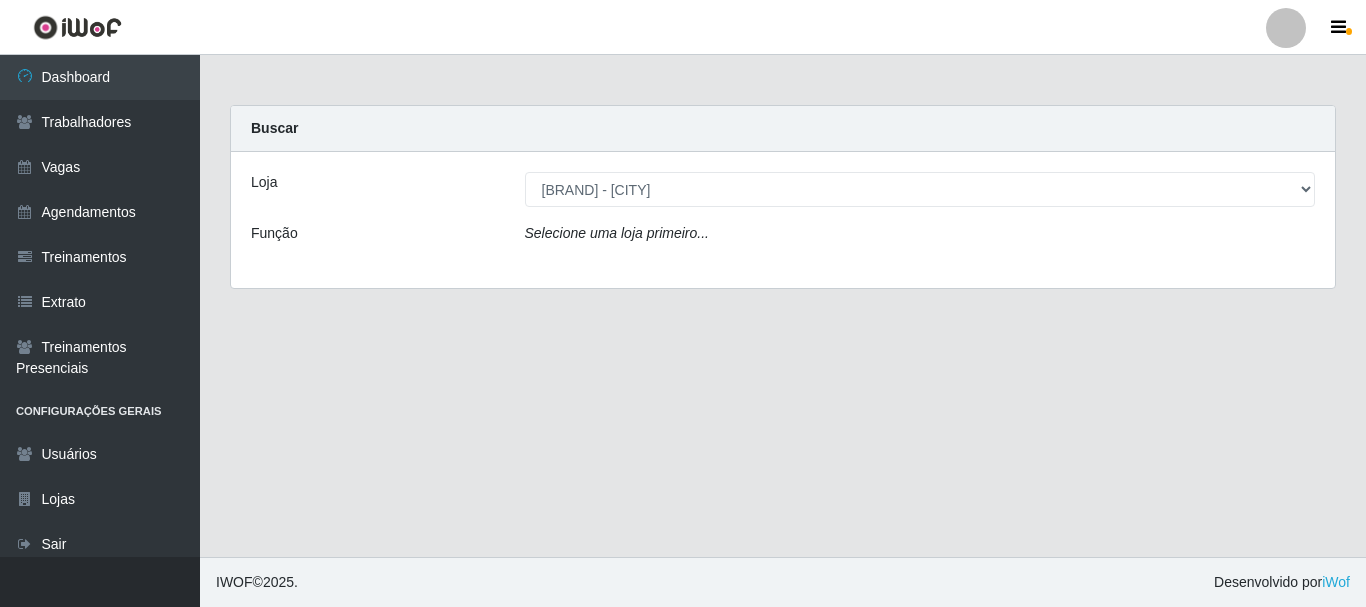click on "[Selecione...] [BRAND] - [CITY]" at bounding box center [920, 189] 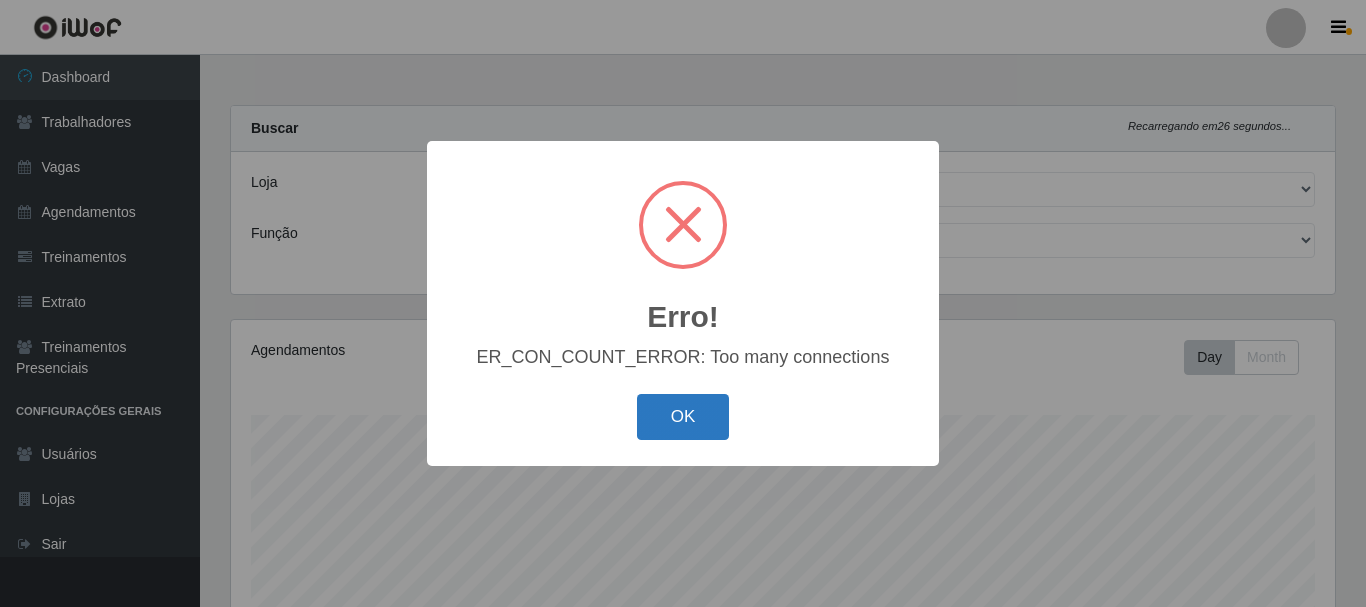 scroll, scrollTop: 999585, scrollLeft: 998896, axis: both 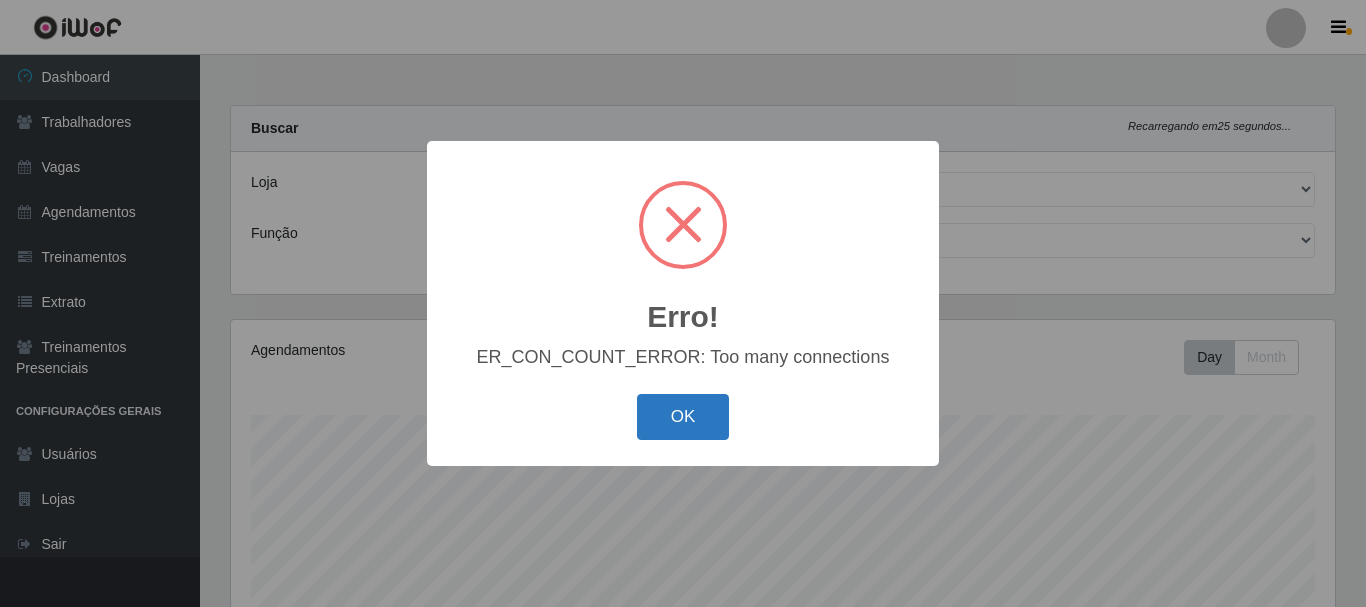 click on "OK" at bounding box center (683, 417) 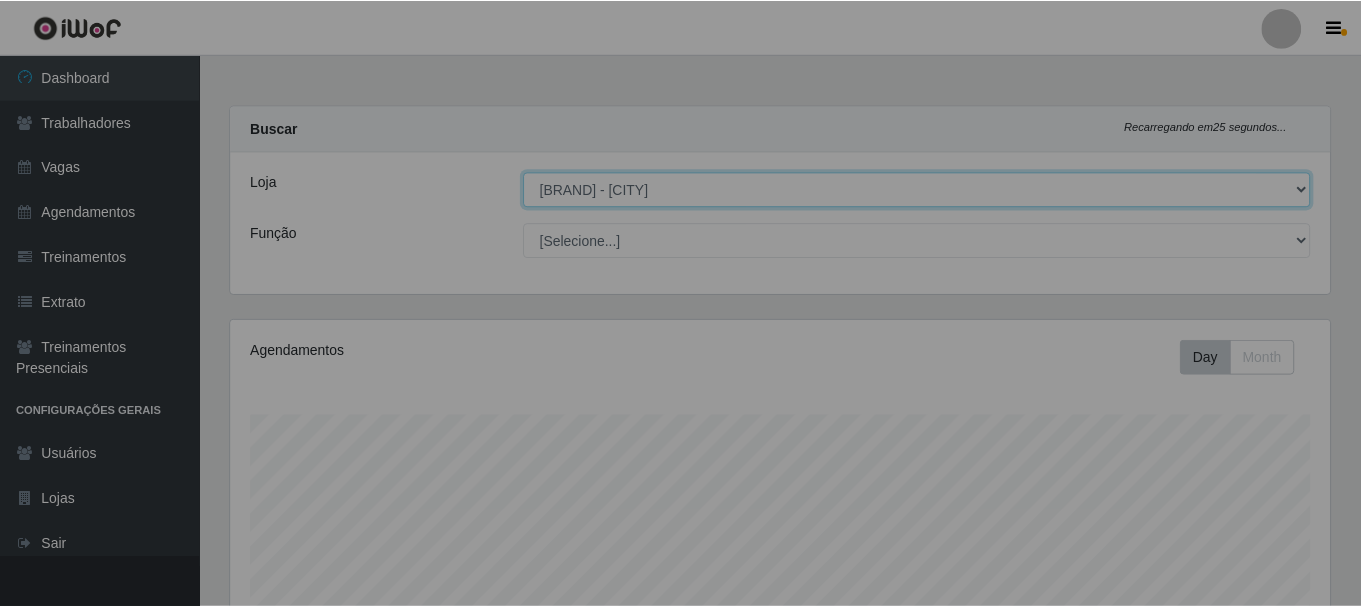 scroll, scrollTop: 415, scrollLeft: 1099, axis: both 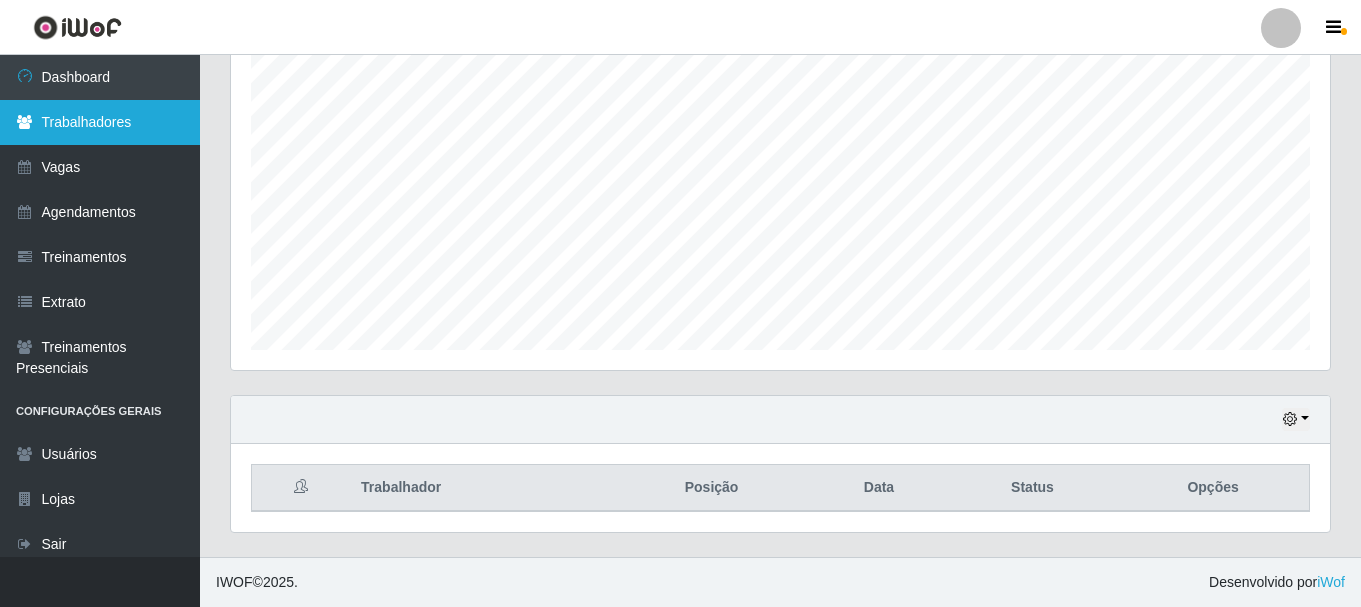 click on "Trabalhadores" at bounding box center (100, 122) 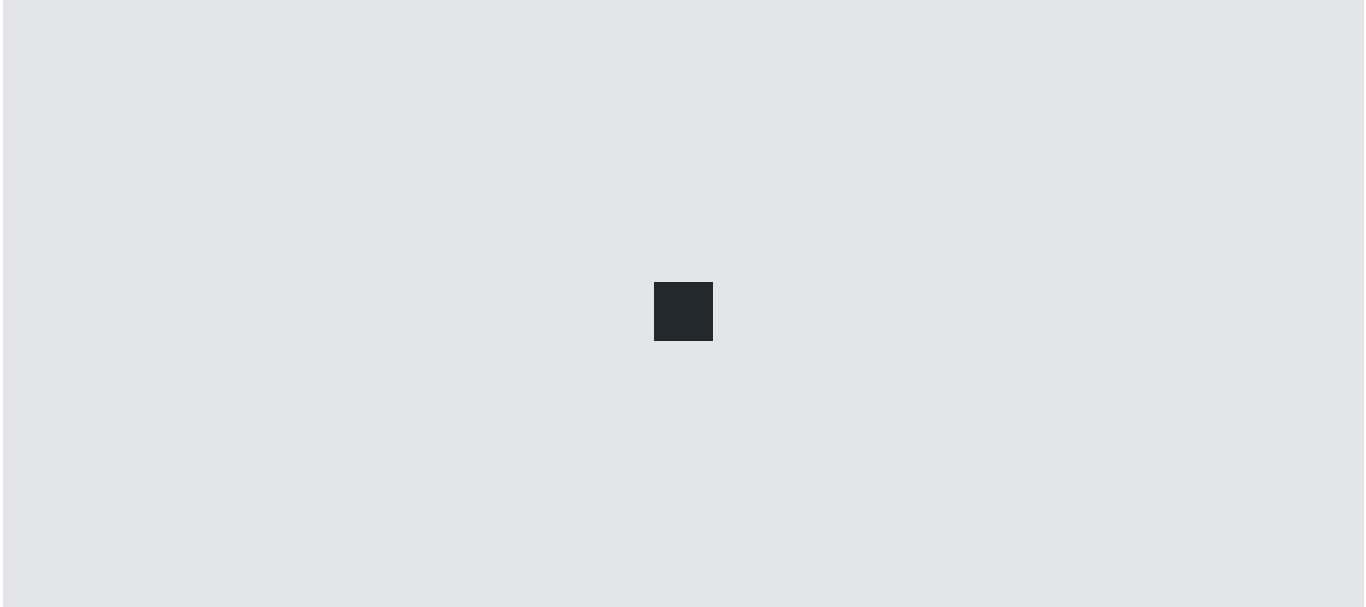 scroll, scrollTop: 0, scrollLeft: 0, axis: both 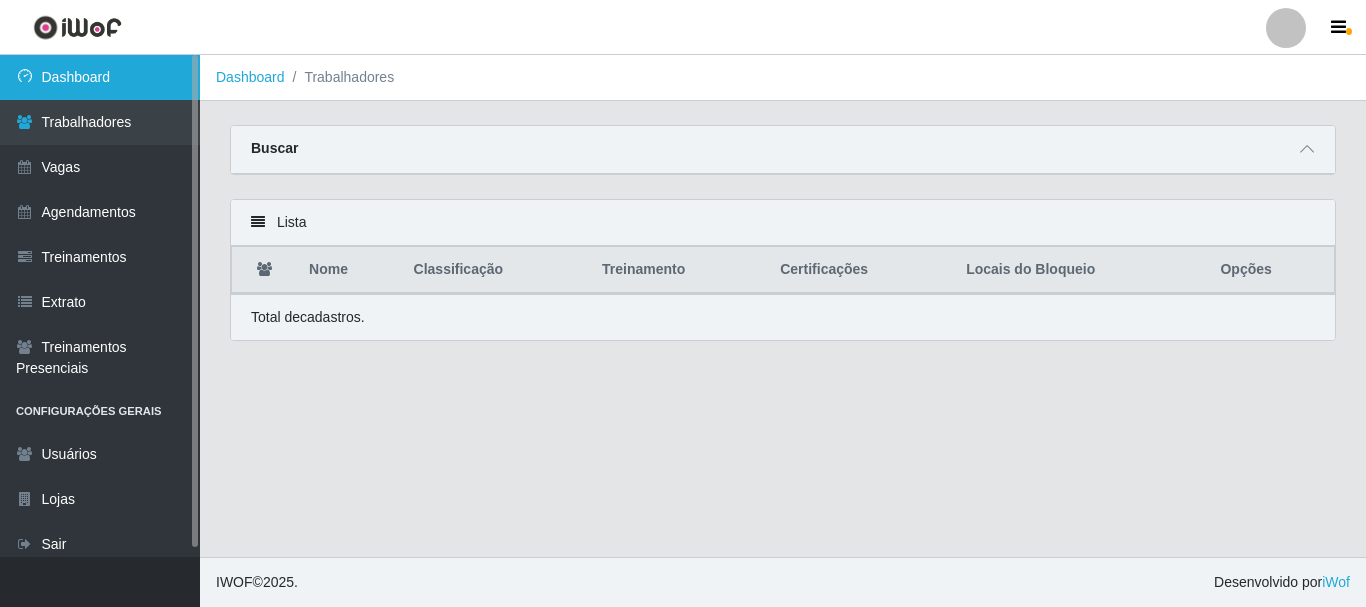 click on "Dashboard" at bounding box center [100, 77] 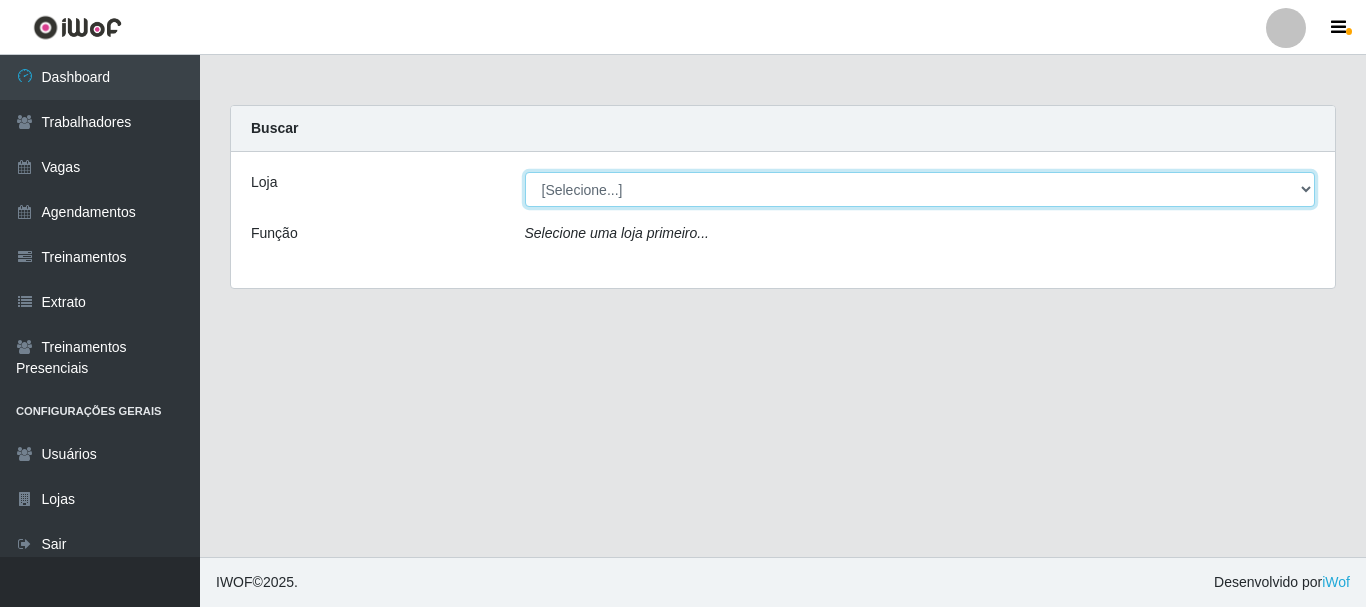 click on "[Selecione...] [BRAND] - [CITY]" at bounding box center (920, 189) 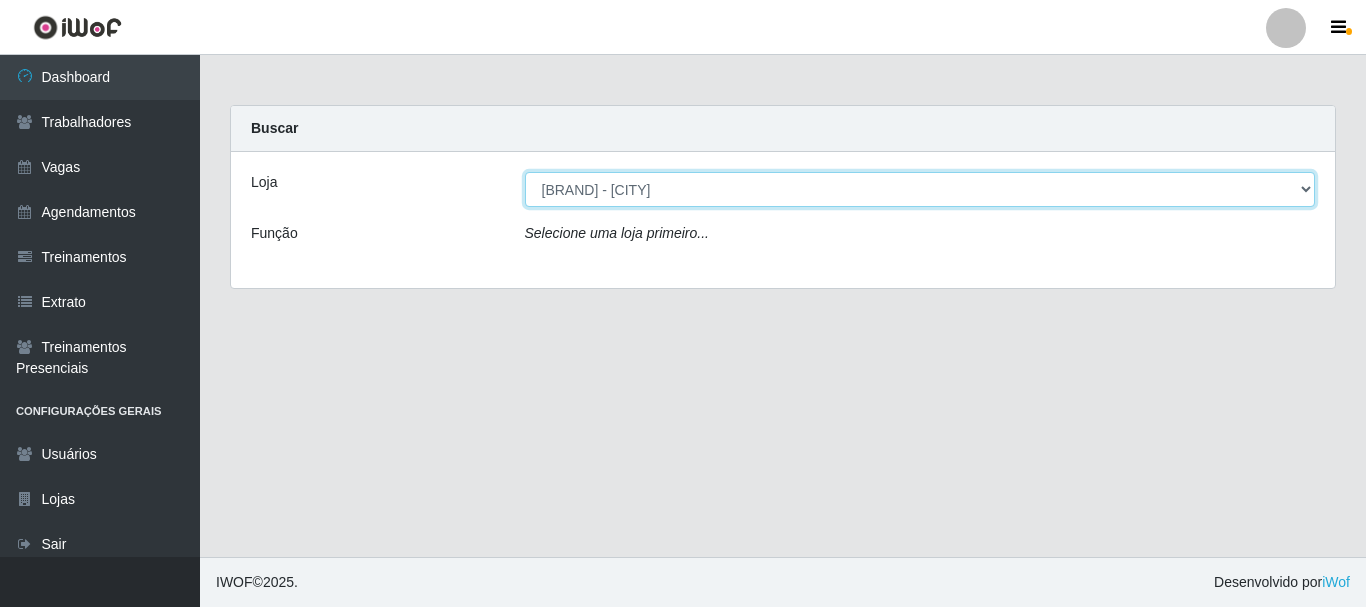 click on "[Selecione...] [BRAND] - [CITY]" at bounding box center [920, 189] 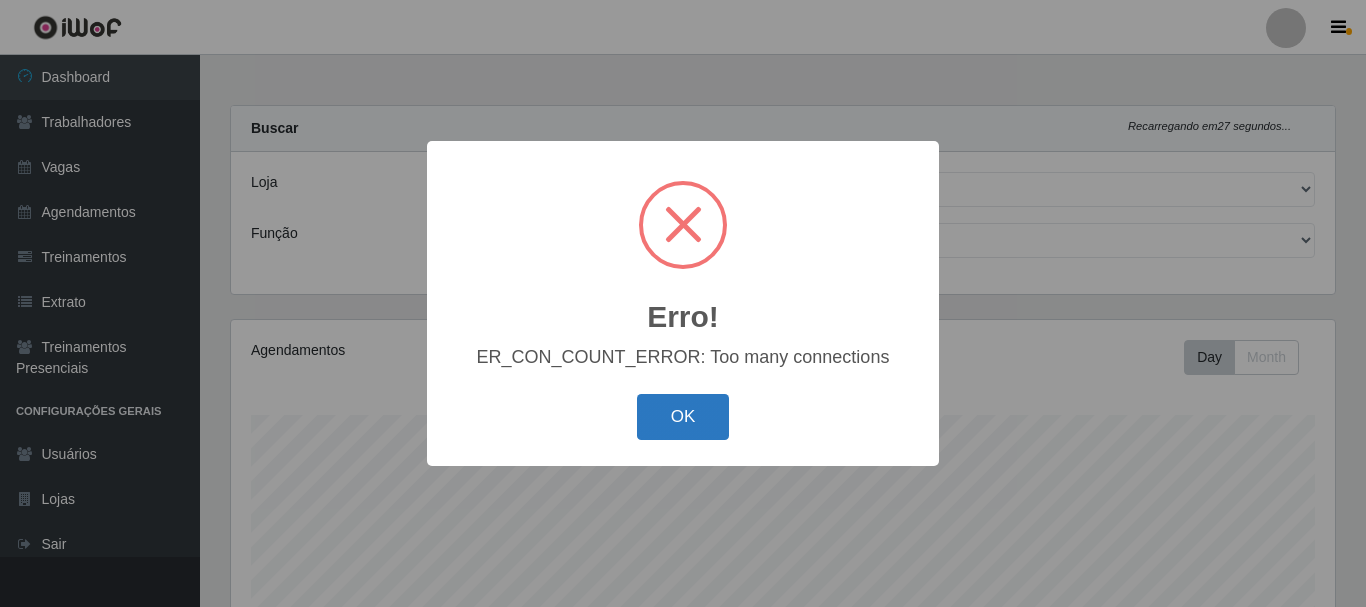 scroll, scrollTop: 999585, scrollLeft: 998896, axis: both 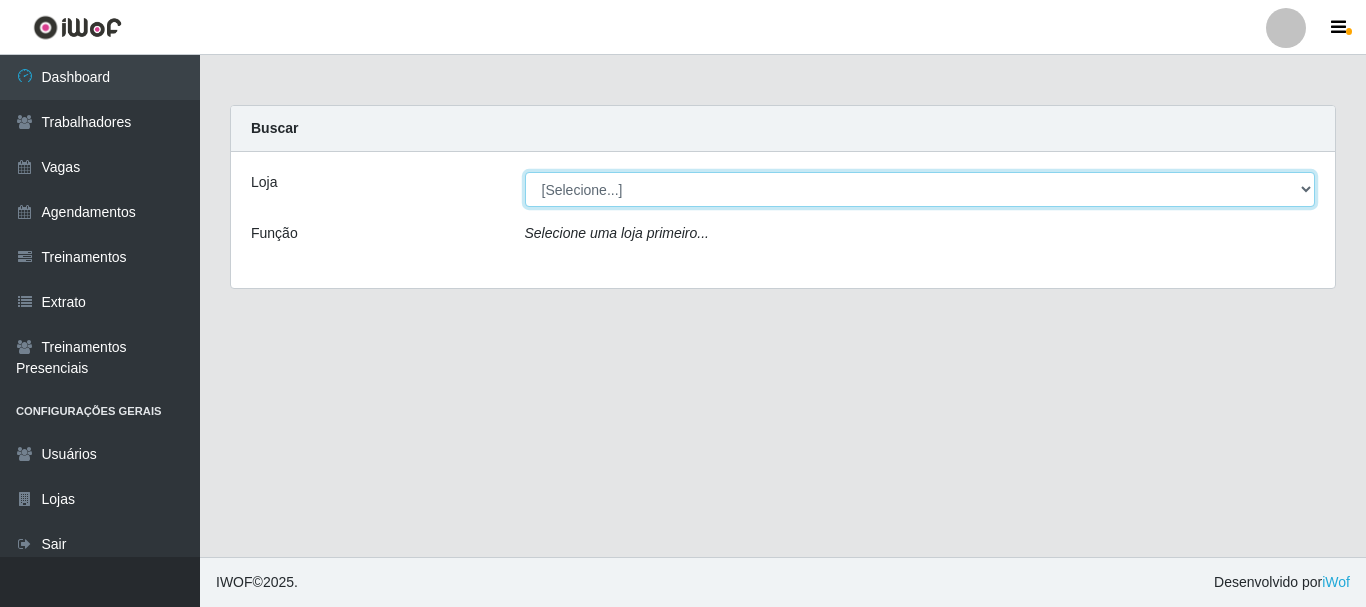 click on "[Selecione...] [COMPANY] - [CITY]" at bounding box center [920, 189] 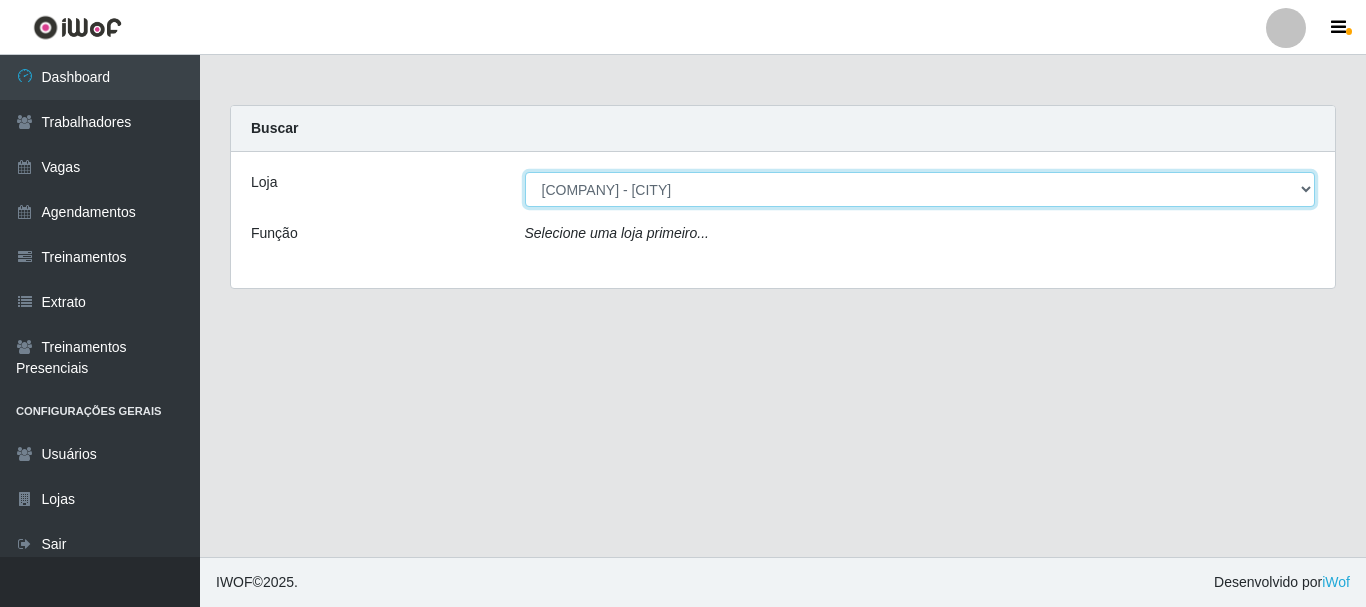 click on "[Selecione...] [COMPANY] - [CITY]" at bounding box center [920, 189] 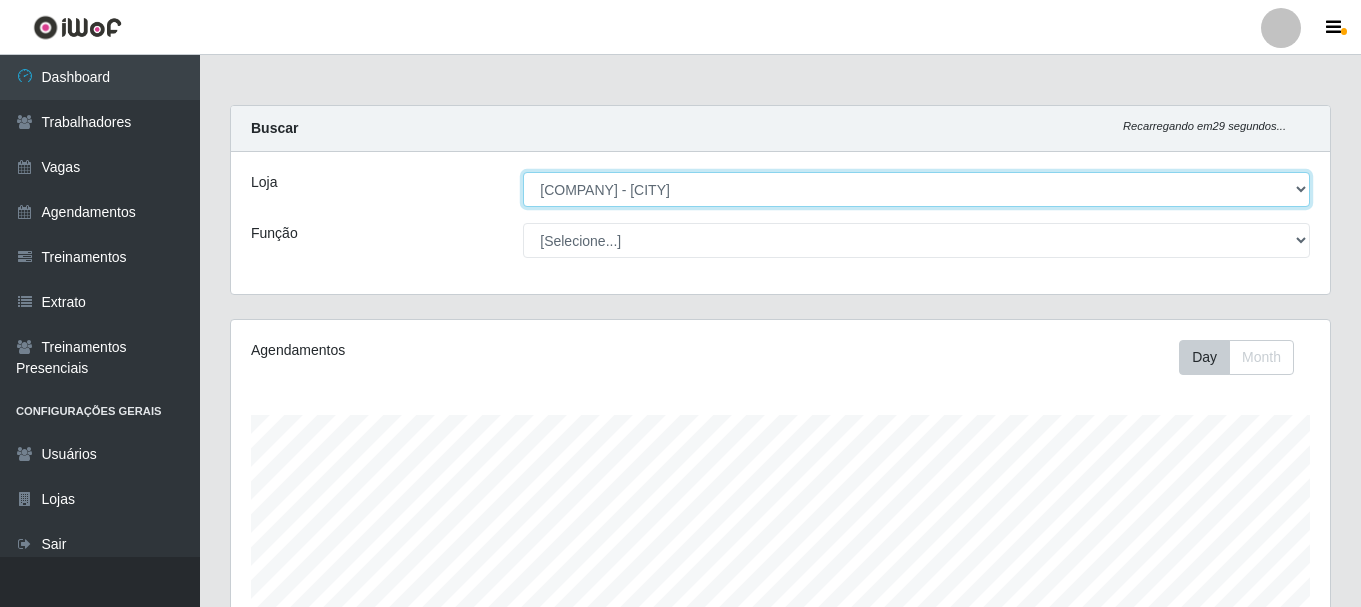 scroll, scrollTop: 999585, scrollLeft: 998901, axis: both 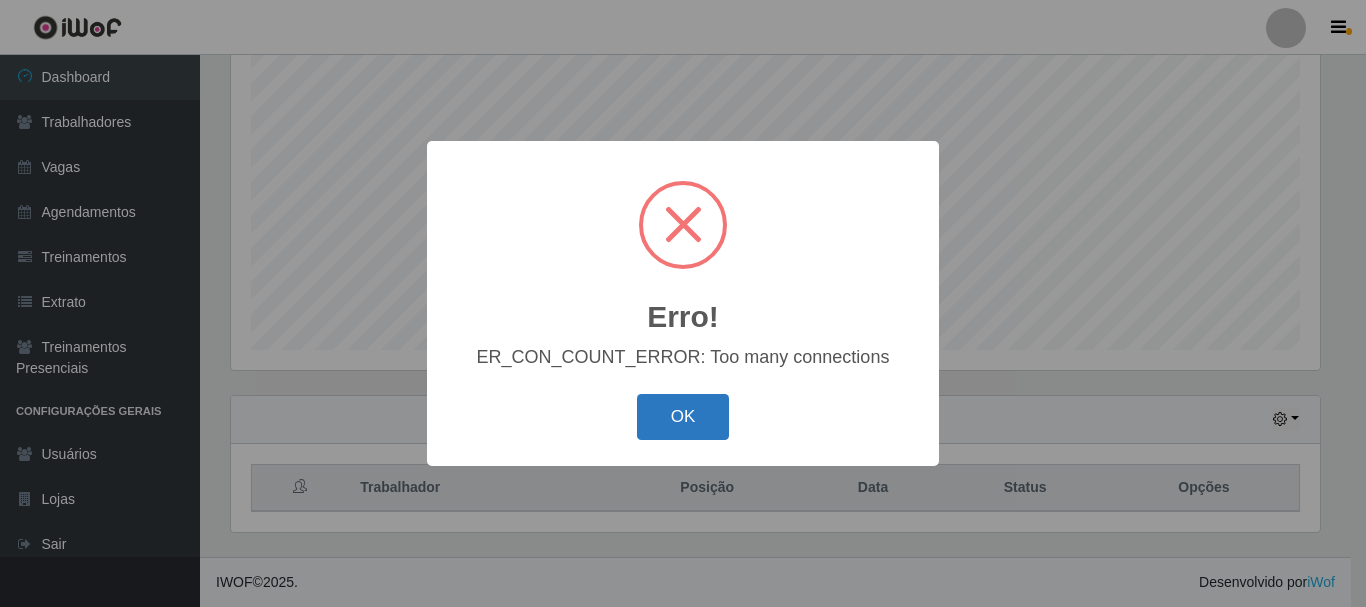 click on "OK" at bounding box center [683, 417] 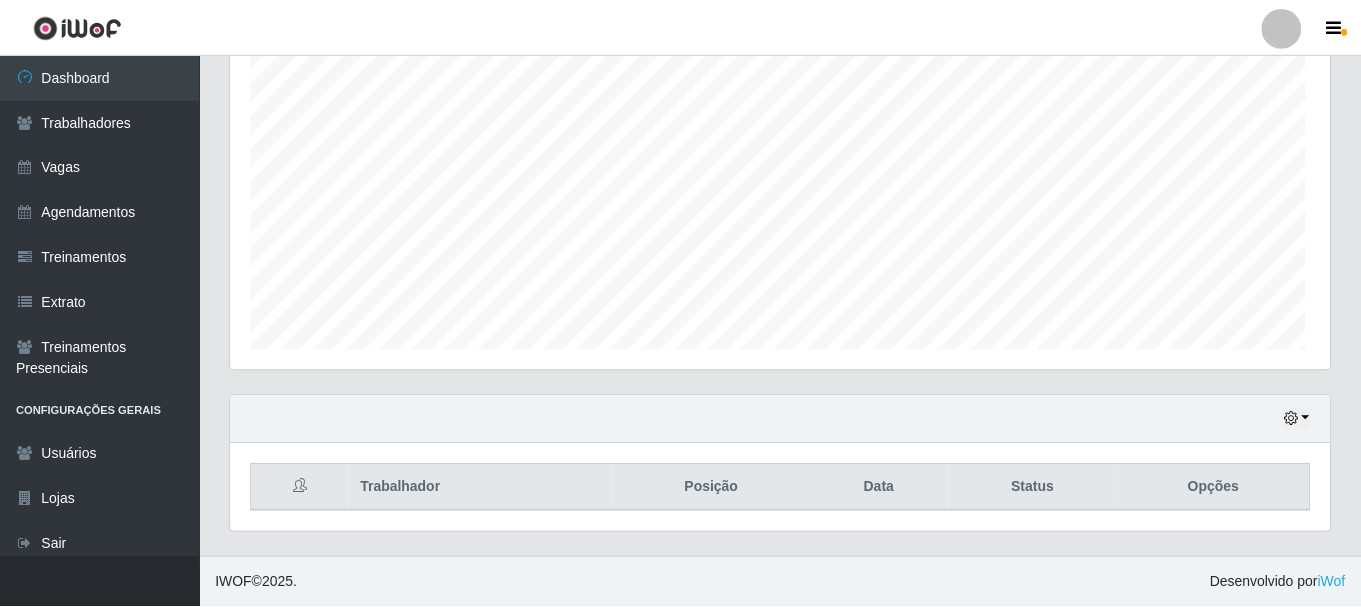 scroll, scrollTop: 999585, scrollLeft: 998901, axis: both 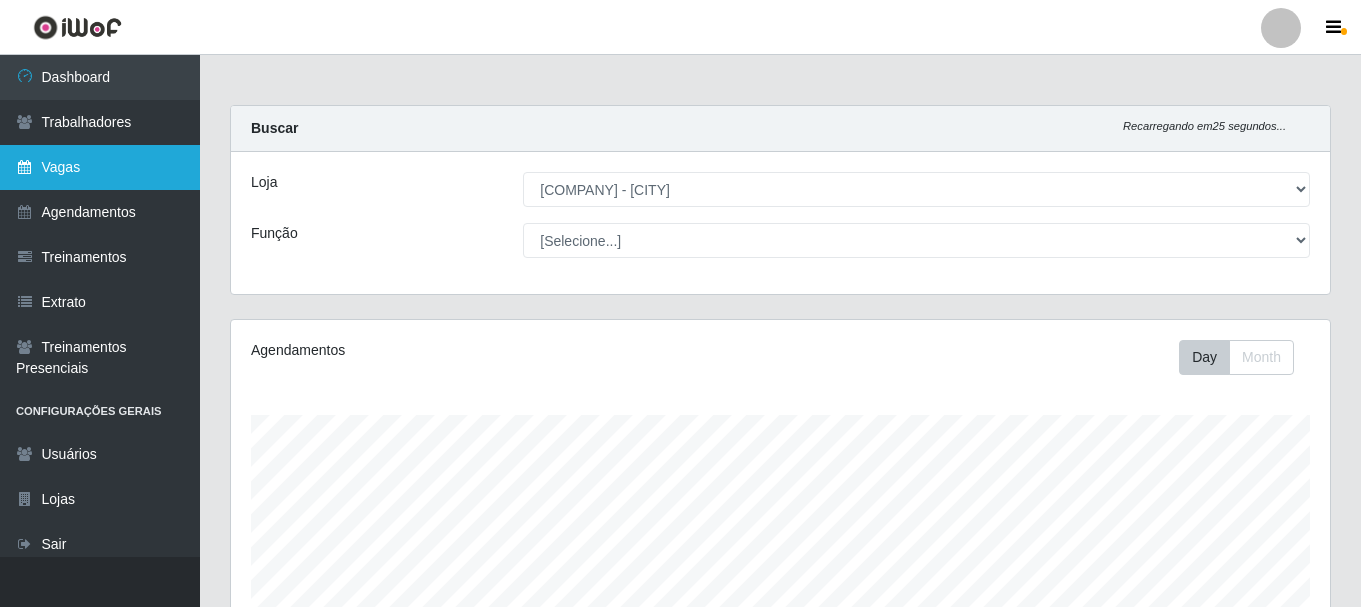 click on "Vagas" at bounding box center [100, 167] 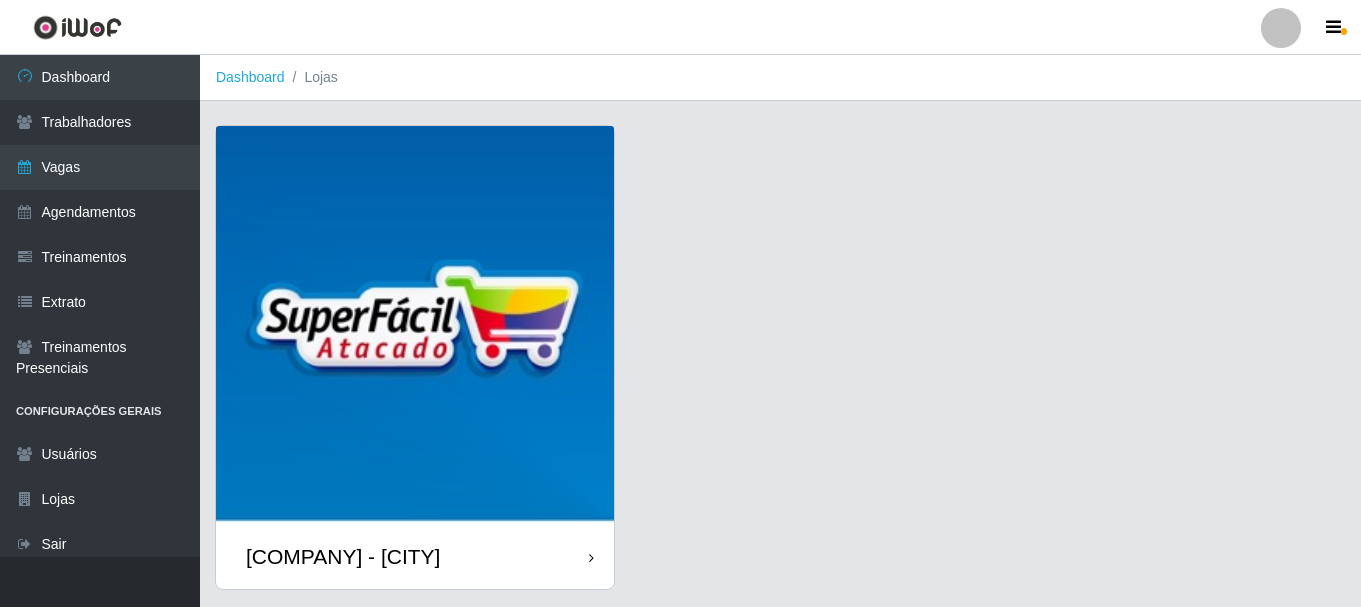 click at bounding box center (415, 325) 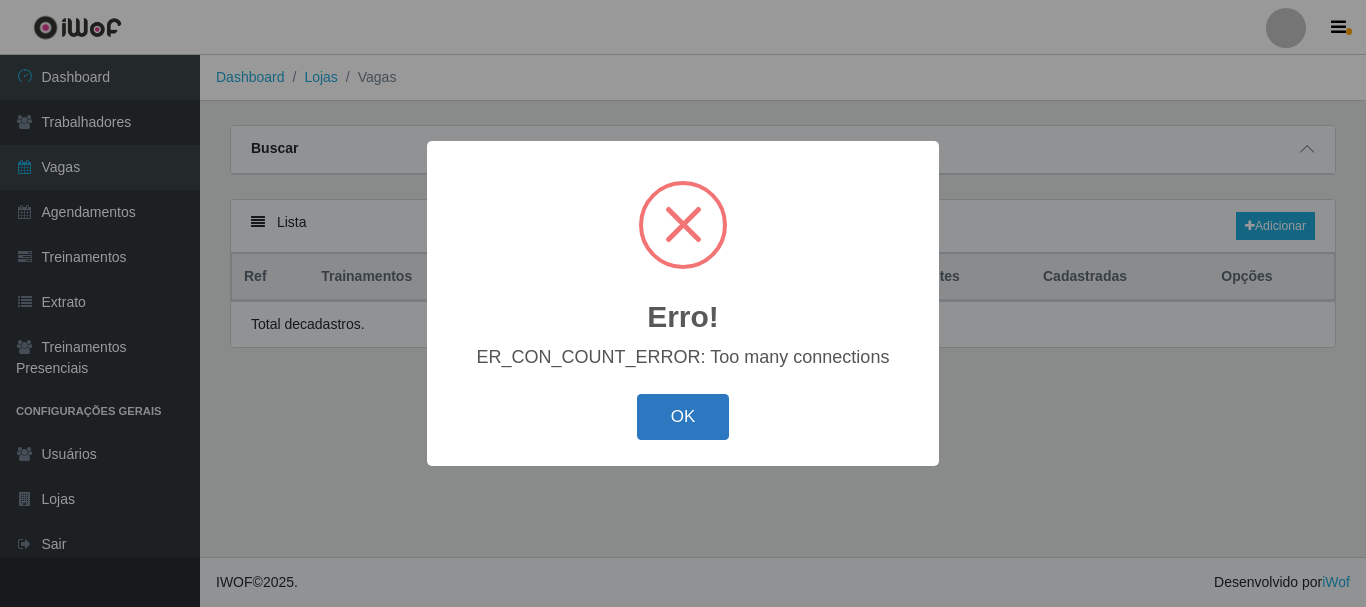 click on "OK" at bounding box center (683, 417) 